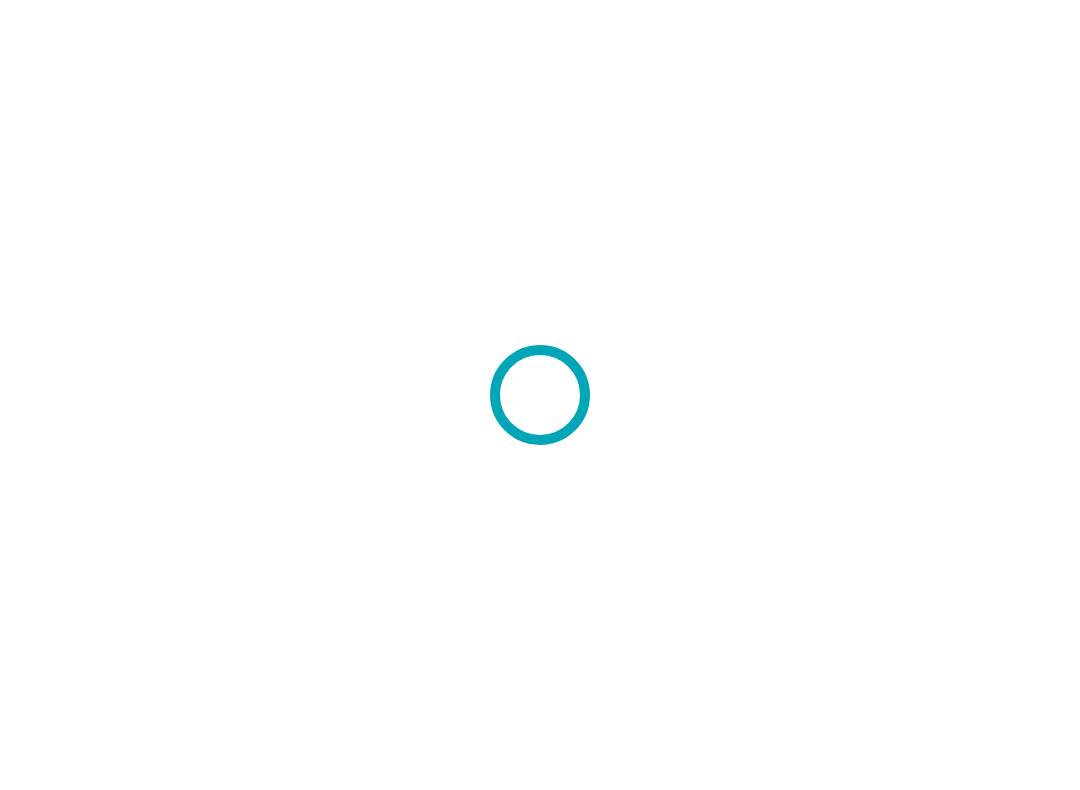scroll, scrollTop: 0, scrollLeft: 0, axis: both 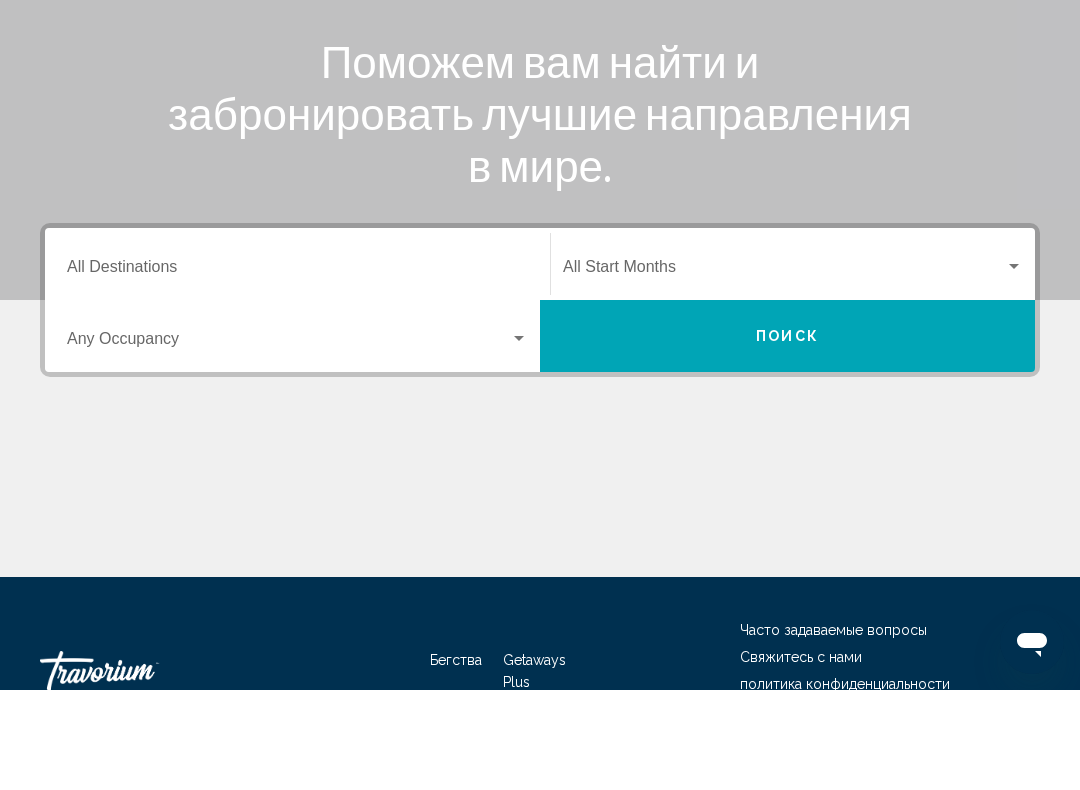 click at bounding box center (1014, 367) 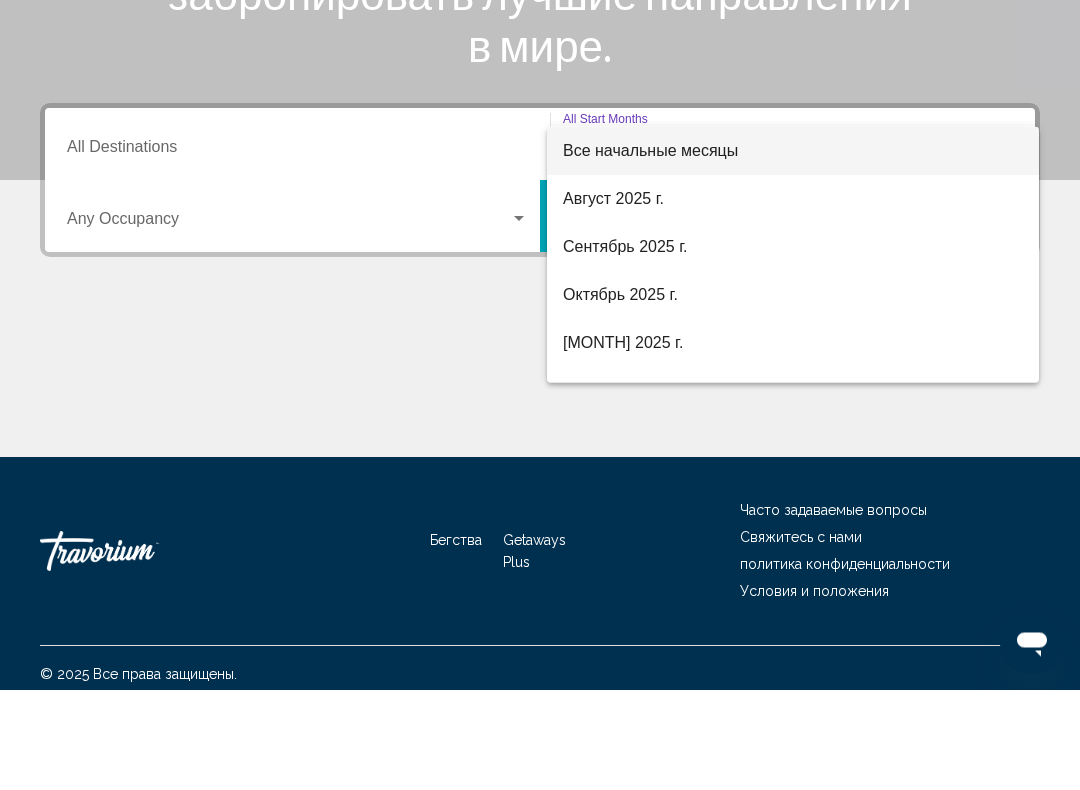 scroll, scrollTop: 332, scrollLeft: 0, axis: vertical 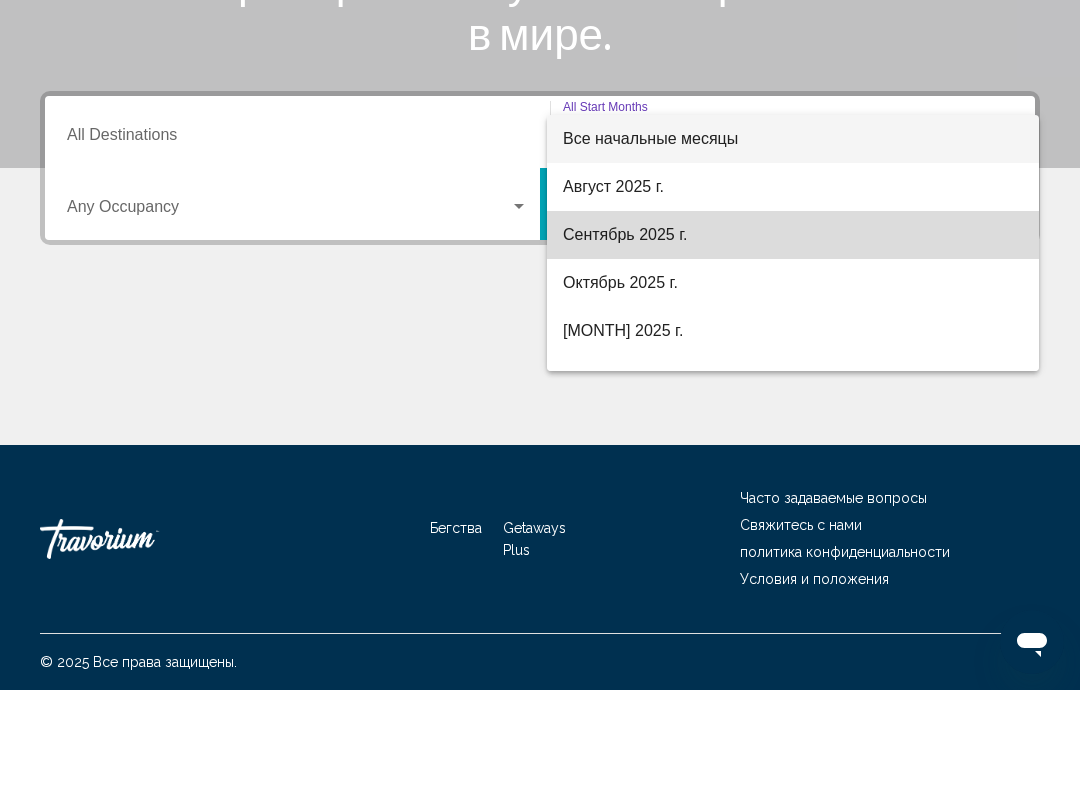 click on "Сентябрь 2025 г." at bounding box center (625, 334) 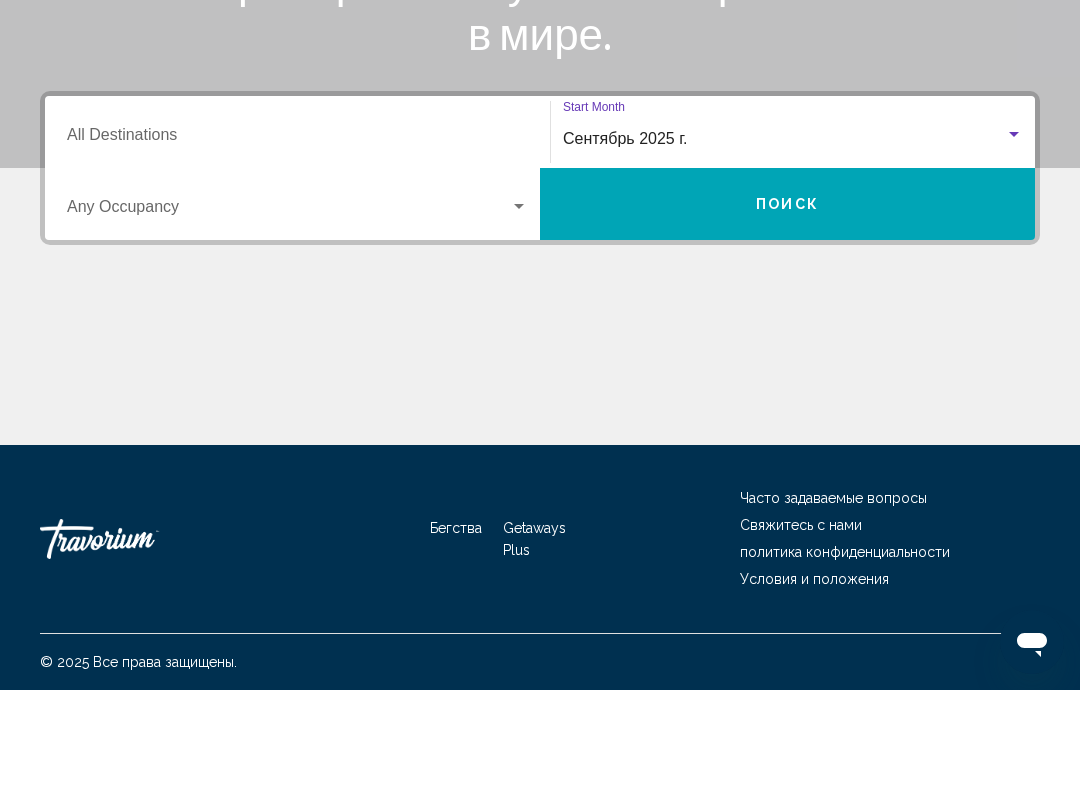 click at bounding box center [519, 307] 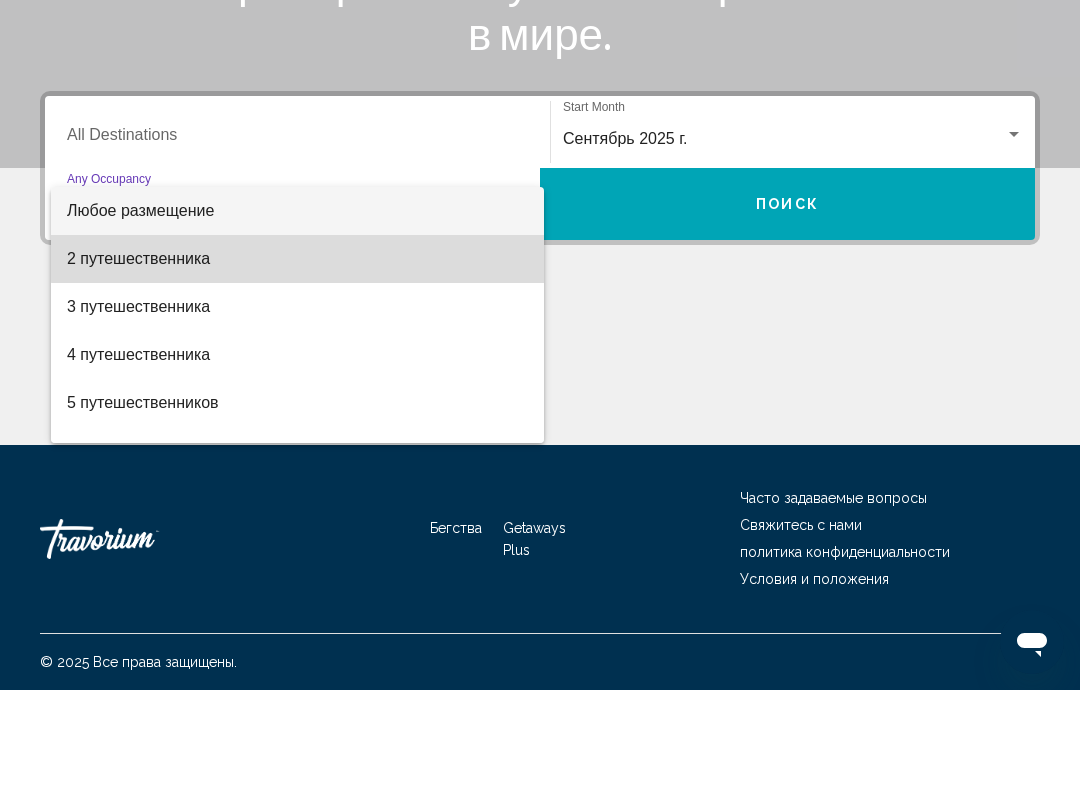 click on "2 путешественника" at bounding box center [297, 359] 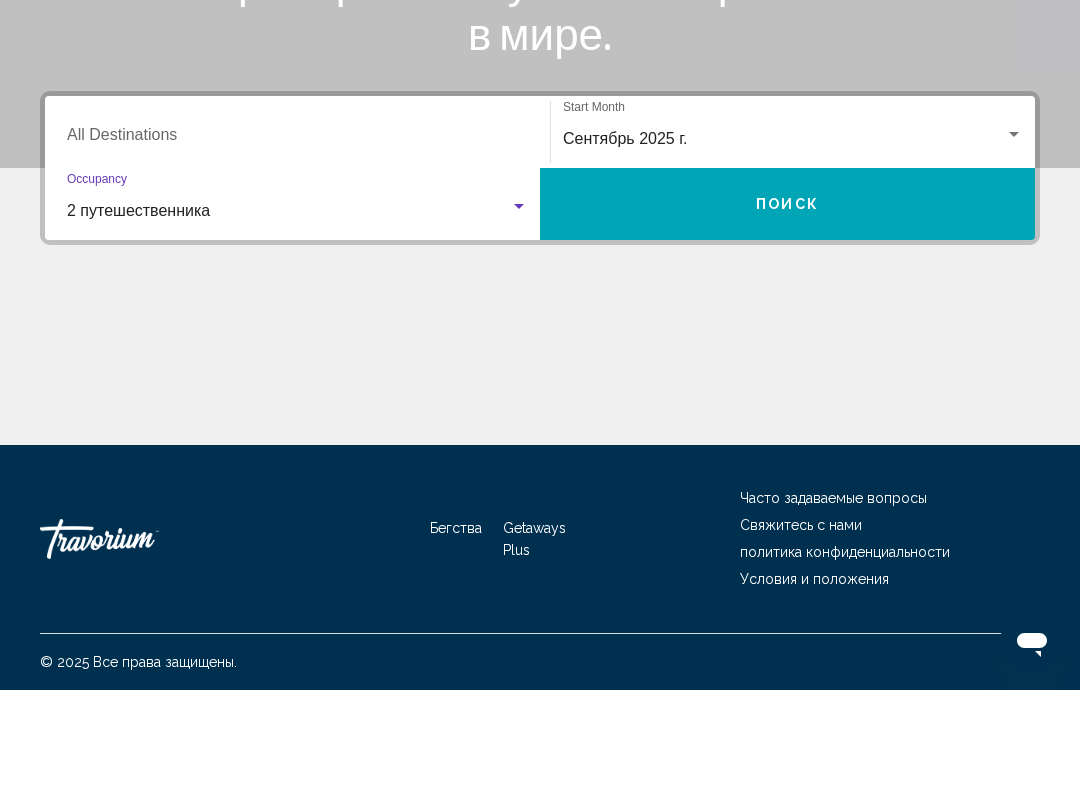 click on "Destination All Destinations" at bounding box center [297, 239] 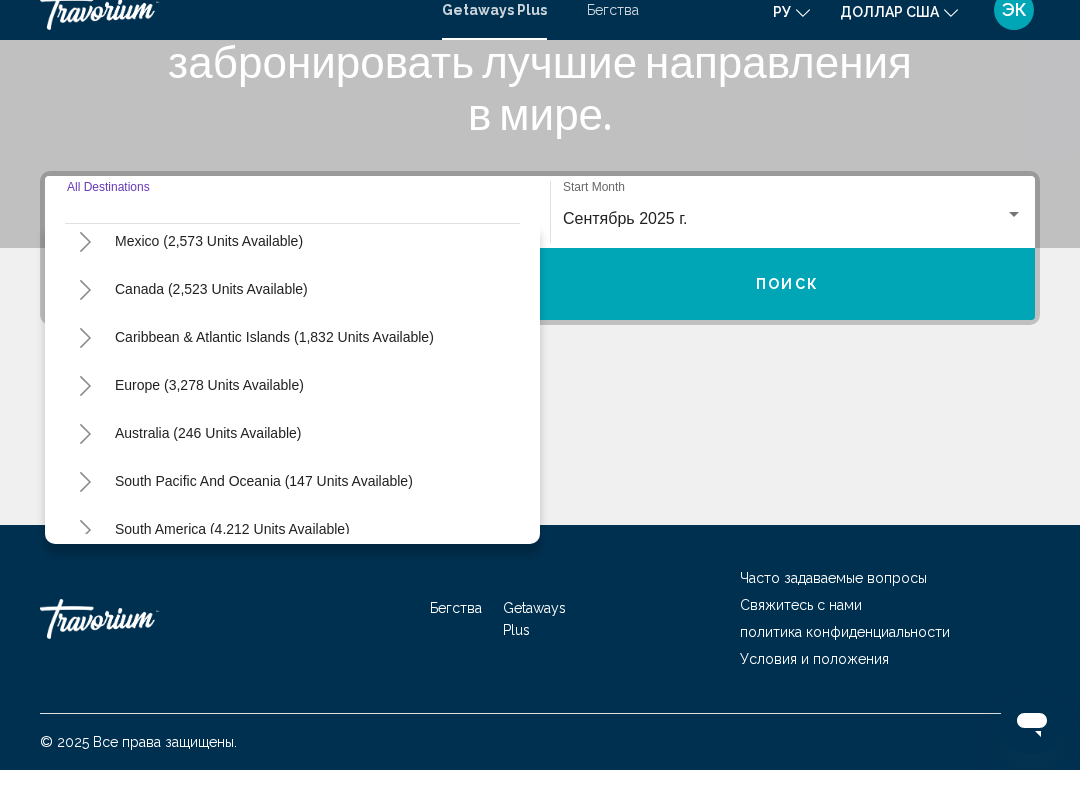 scroll, scrollTop: 109, scrollLeft: 0, axis: vertical 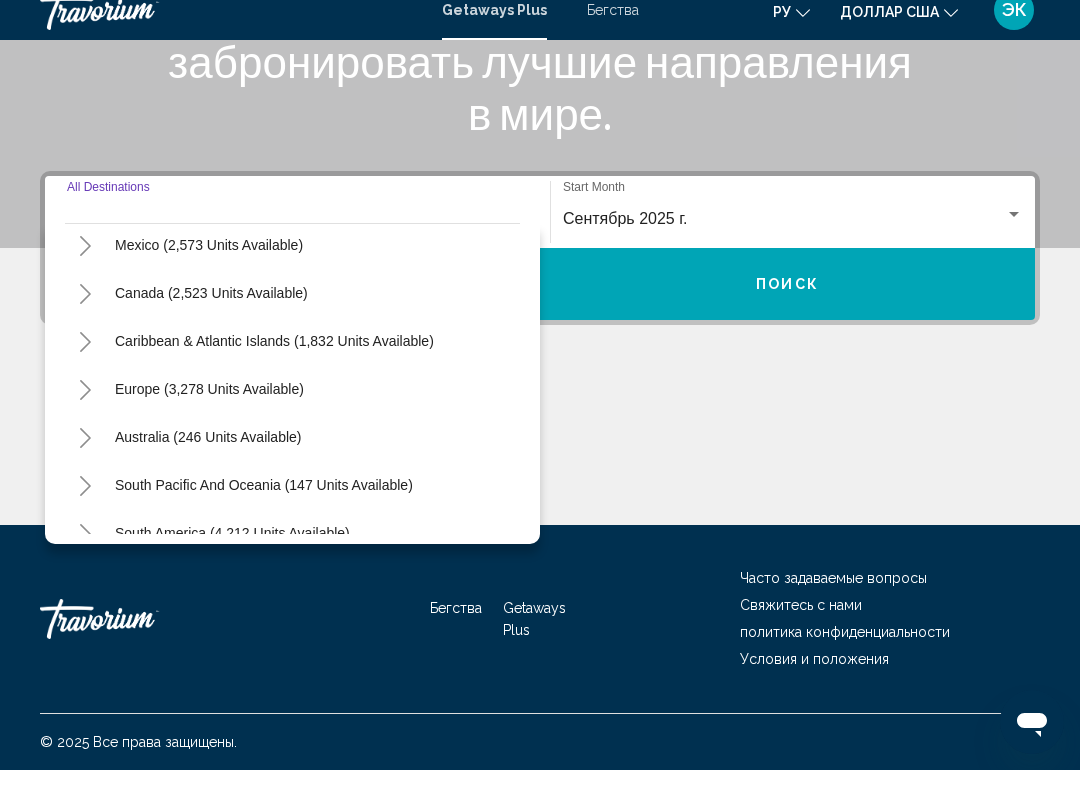 click on "Europe (3,278 units available)" at bounding box center [208, 457] 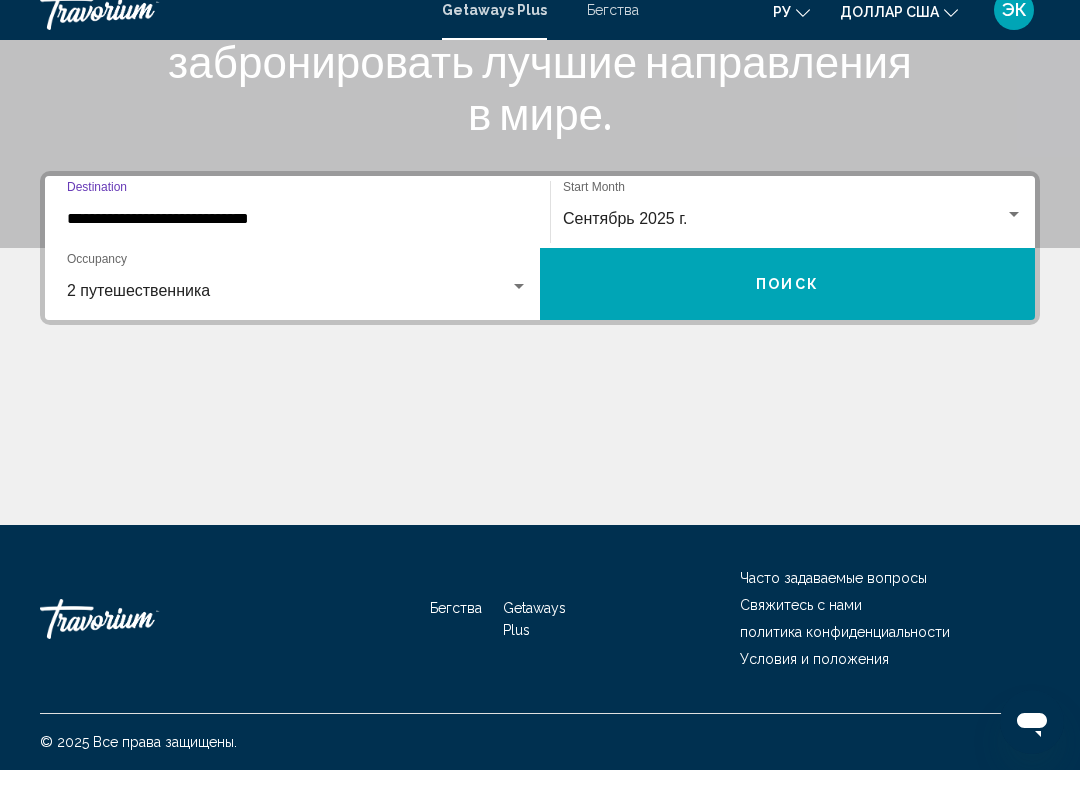 click on "Поиск" at bounding box center (787, 304) 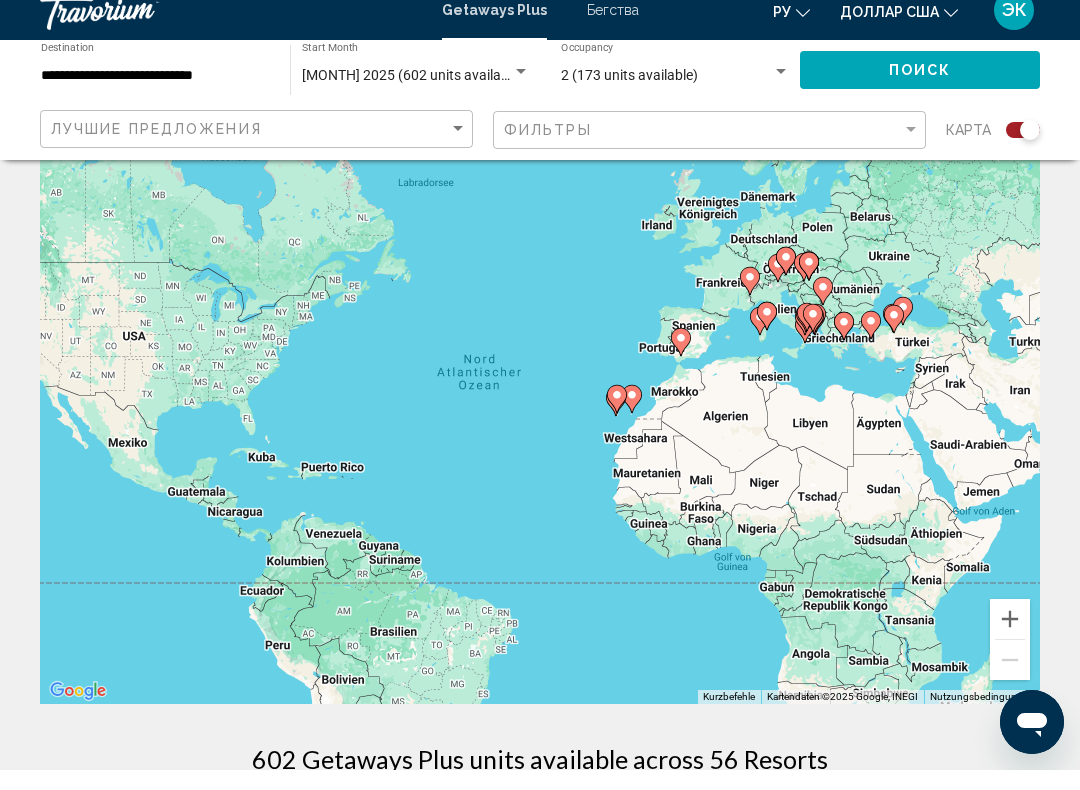 scroll, scrollTop: 0, scrollLeft: 0, axis: both 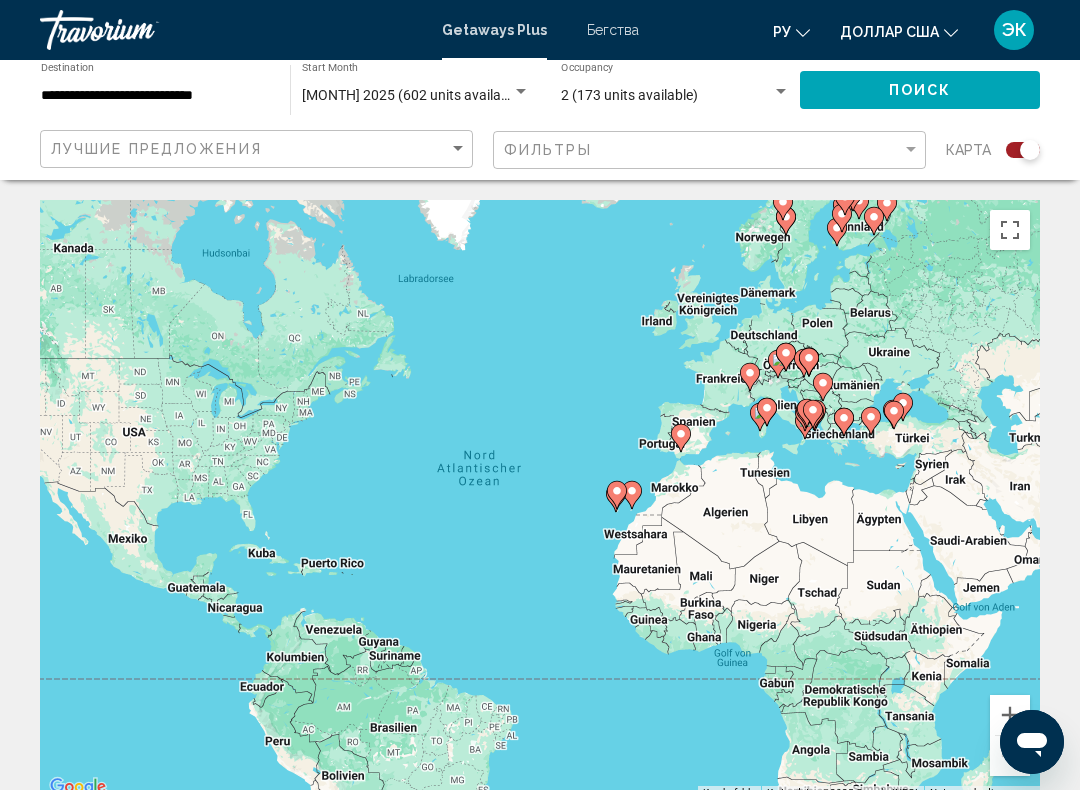 click on "Getaways Plus" at bounding box center [494, 30] 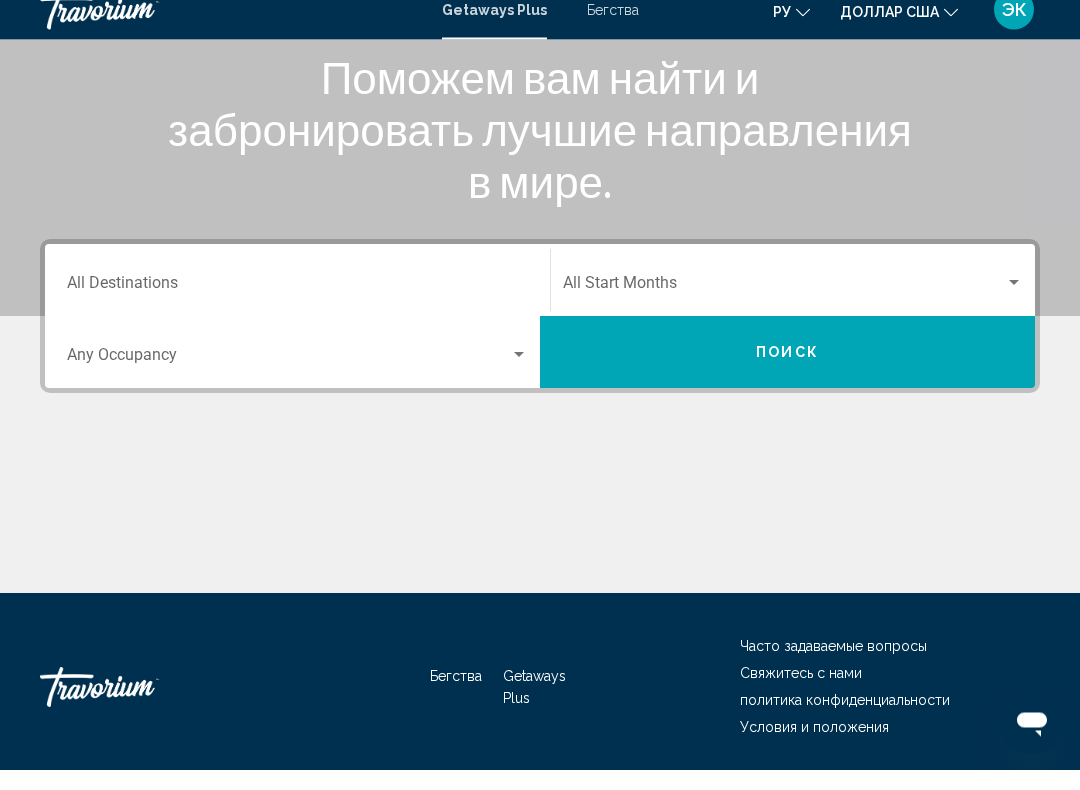 scroll, scrollTop: 276, scrollLeft: 0, axis: vertical 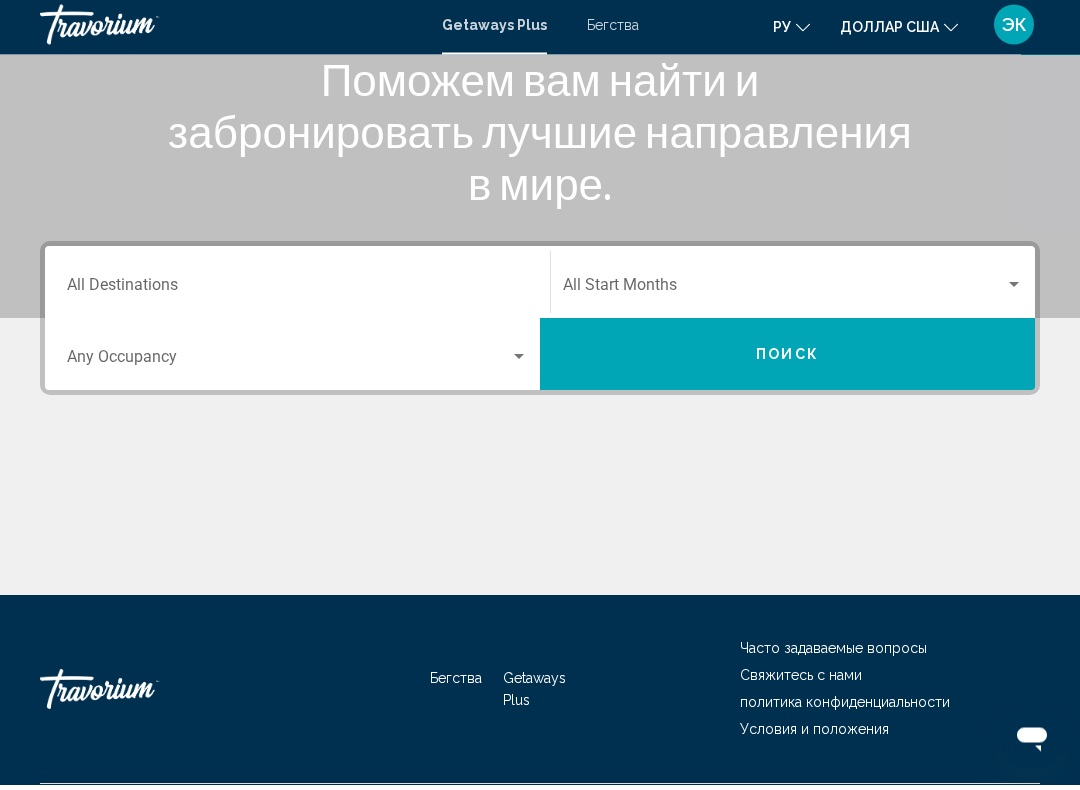 click at bounding box center (793, 295) 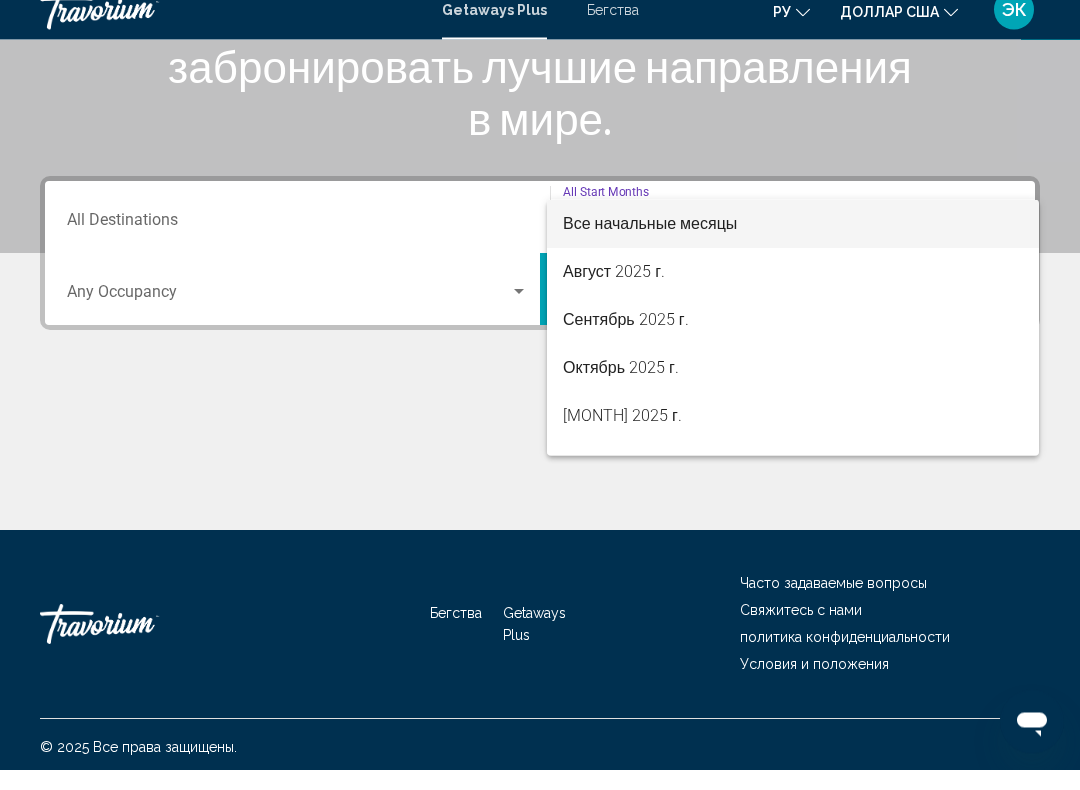 scroll, scrollTop: 332, scrollLeft: 0, axis: vertical 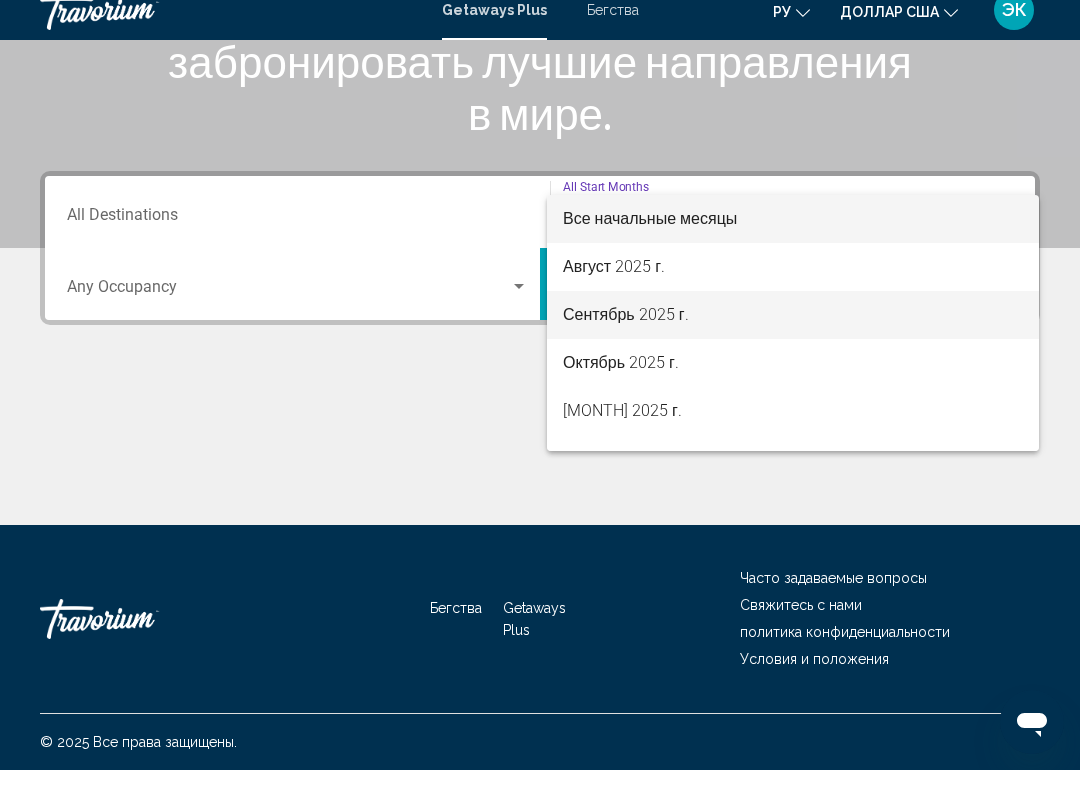 click on "Сентябрь 2025 г." at bounding box center [626, 334] 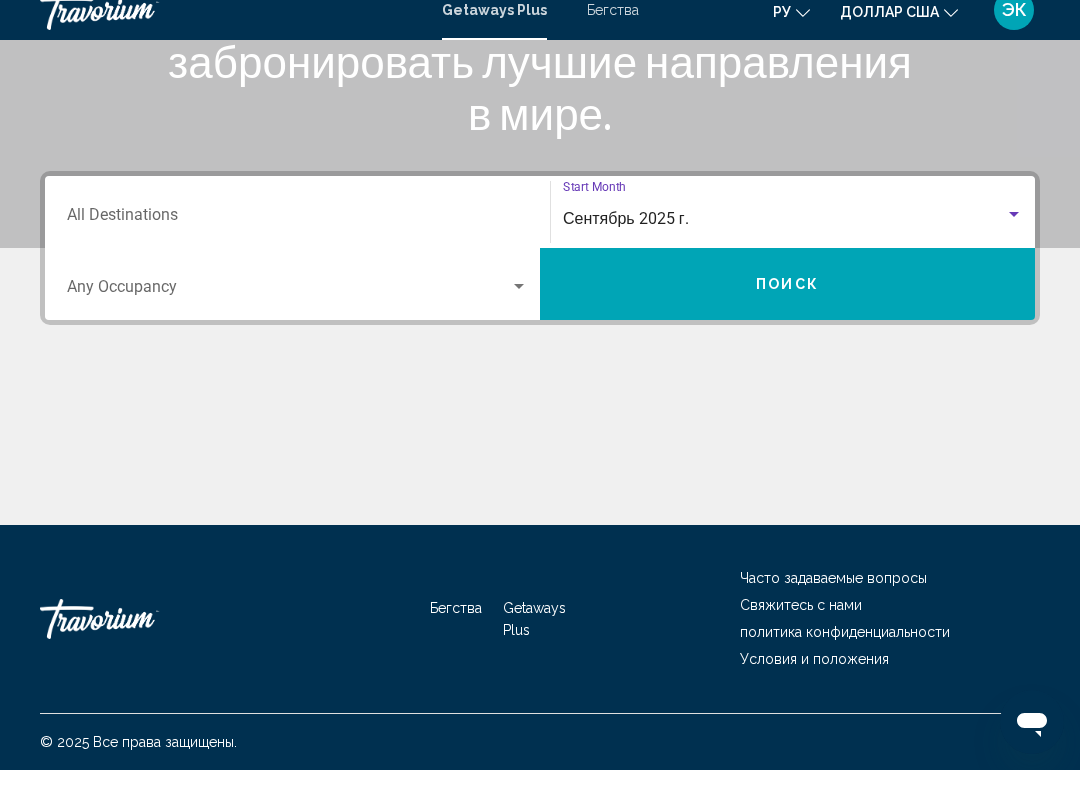 click at bounding box center [519, 306] 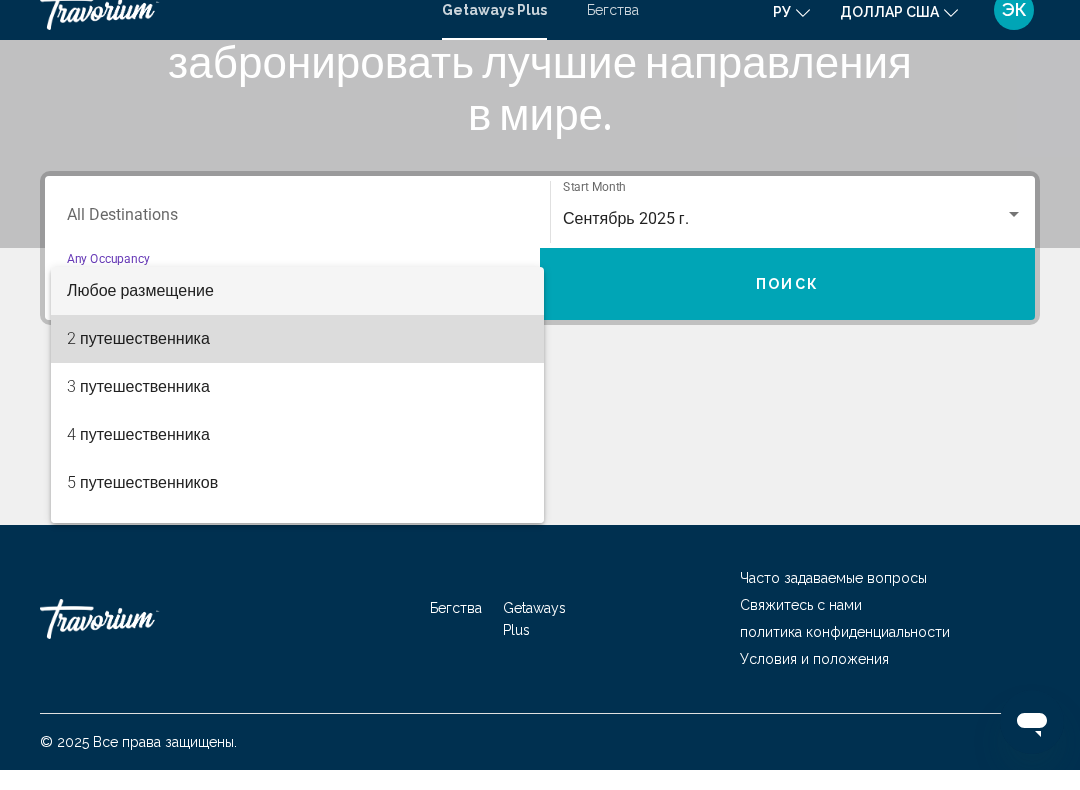 click on "2 путешественника" at bounding box center [138, 358] 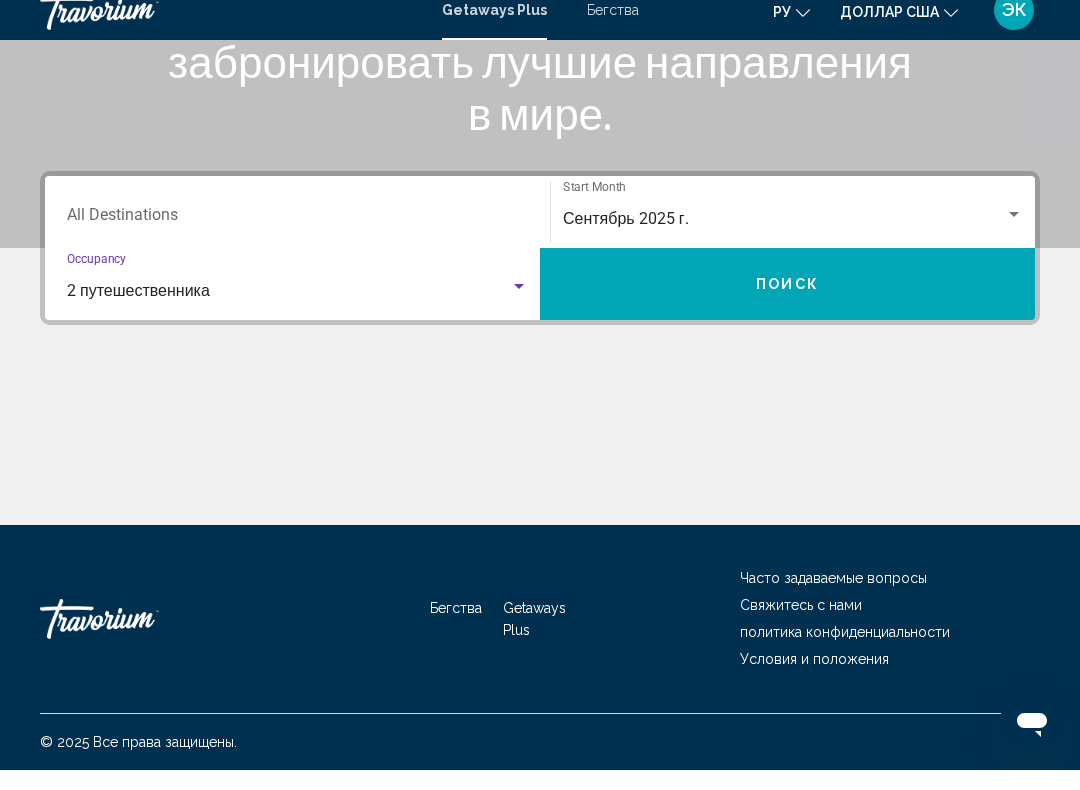 click on "Destination All Destinations" at bounding box center (297, 239) 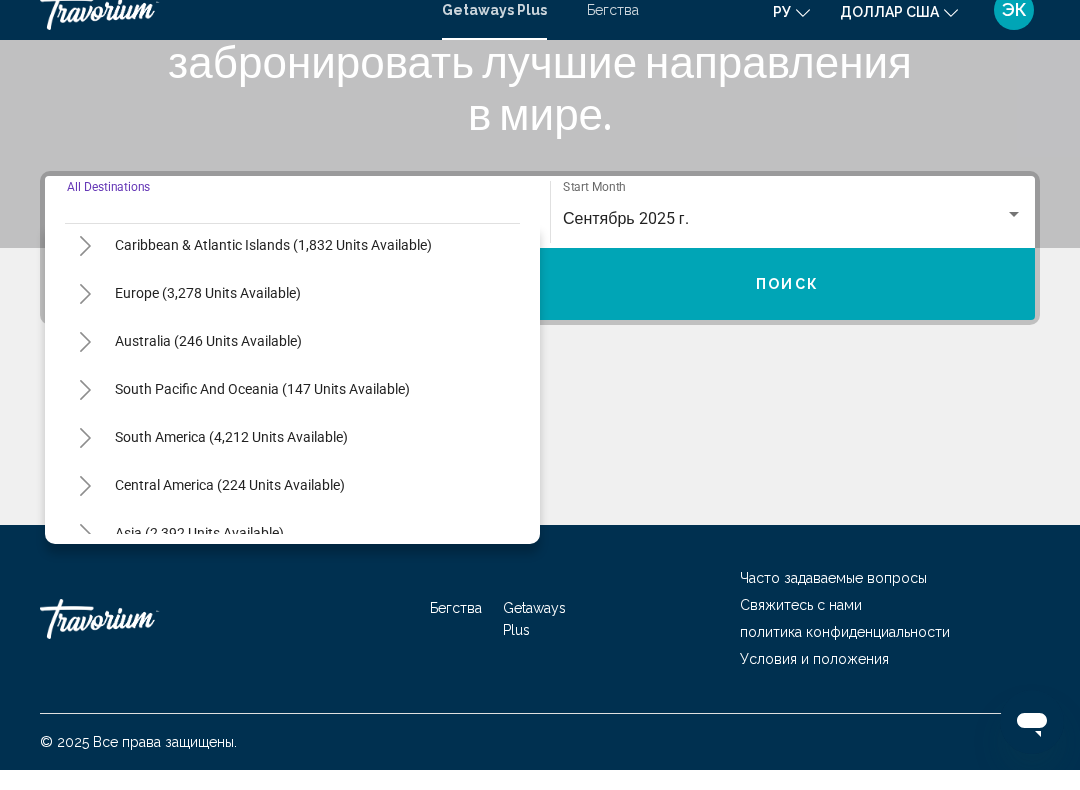 scroll, scrollTop: 195, scrollLeft: 0, axis: vertical 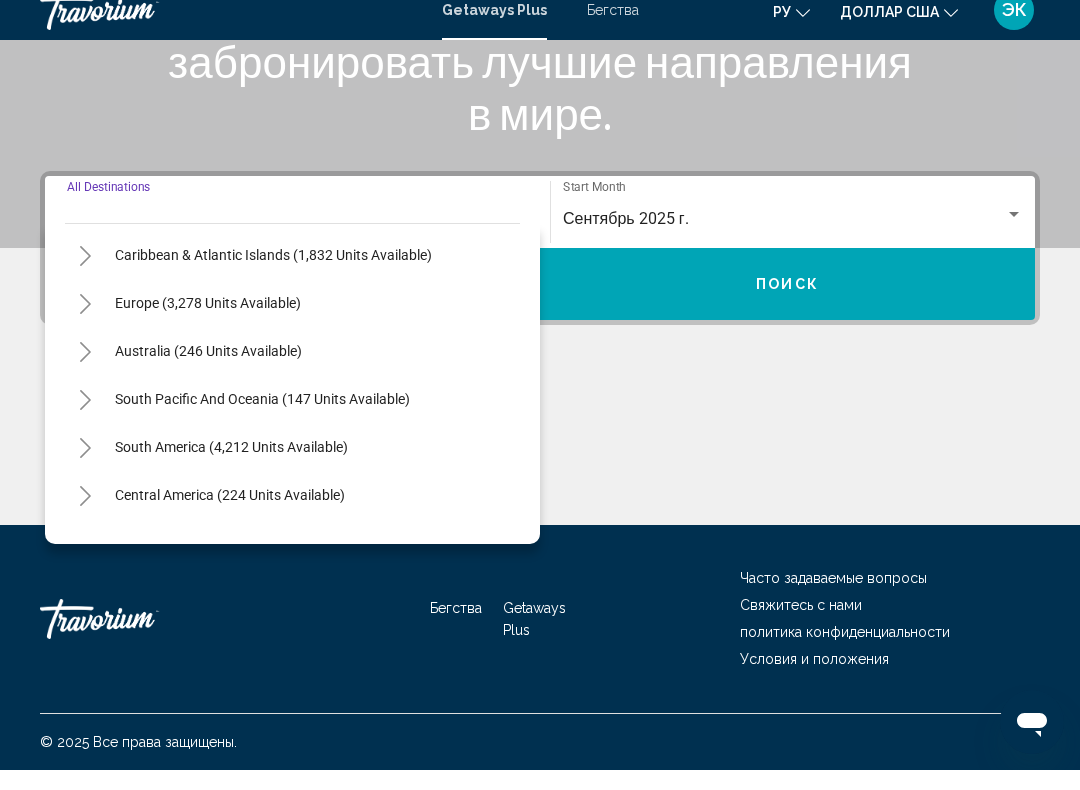 click on "Europe (3,278 units available)" at bounding box center [208, 371] 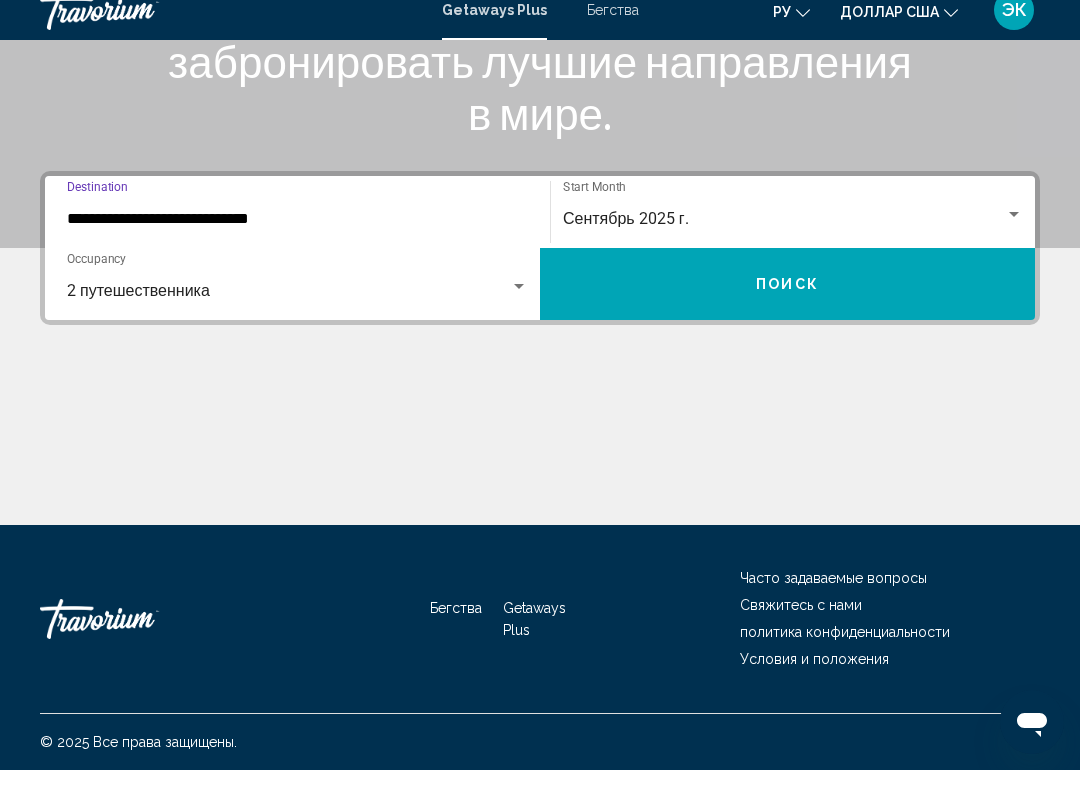 click on "Поиск" at bounding box center [787, 304] 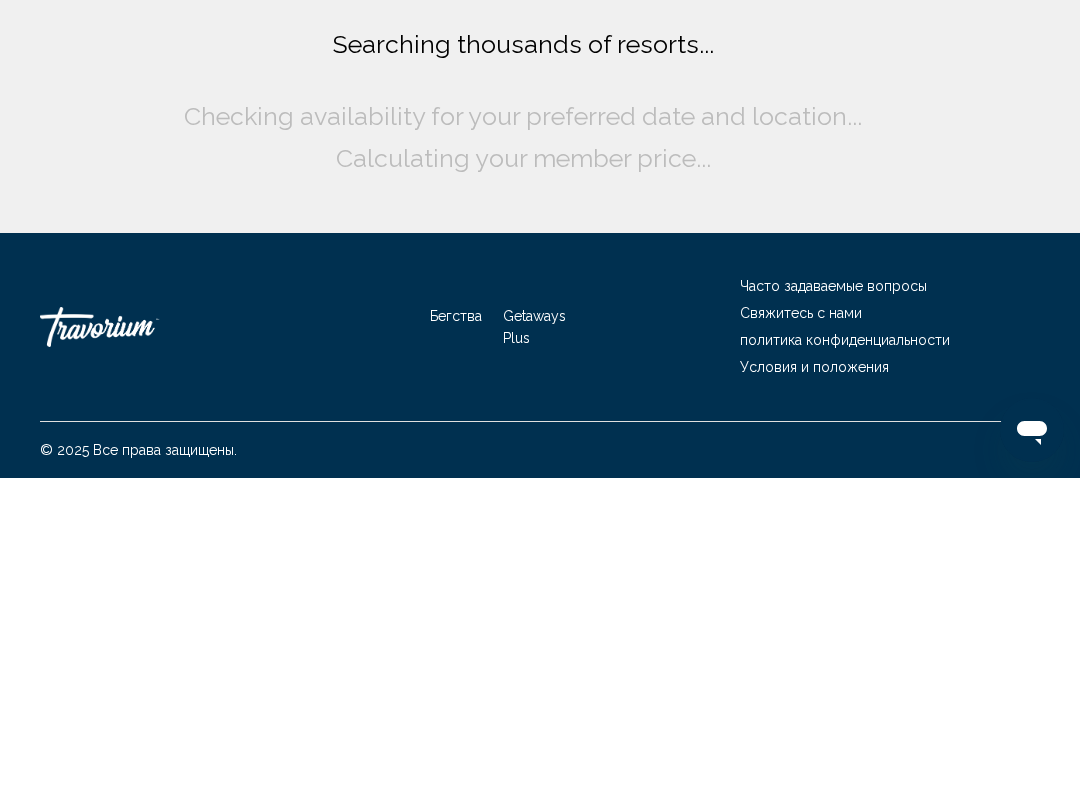 scroll, scrollTop: 0, scrollLeft: 0, axis: both 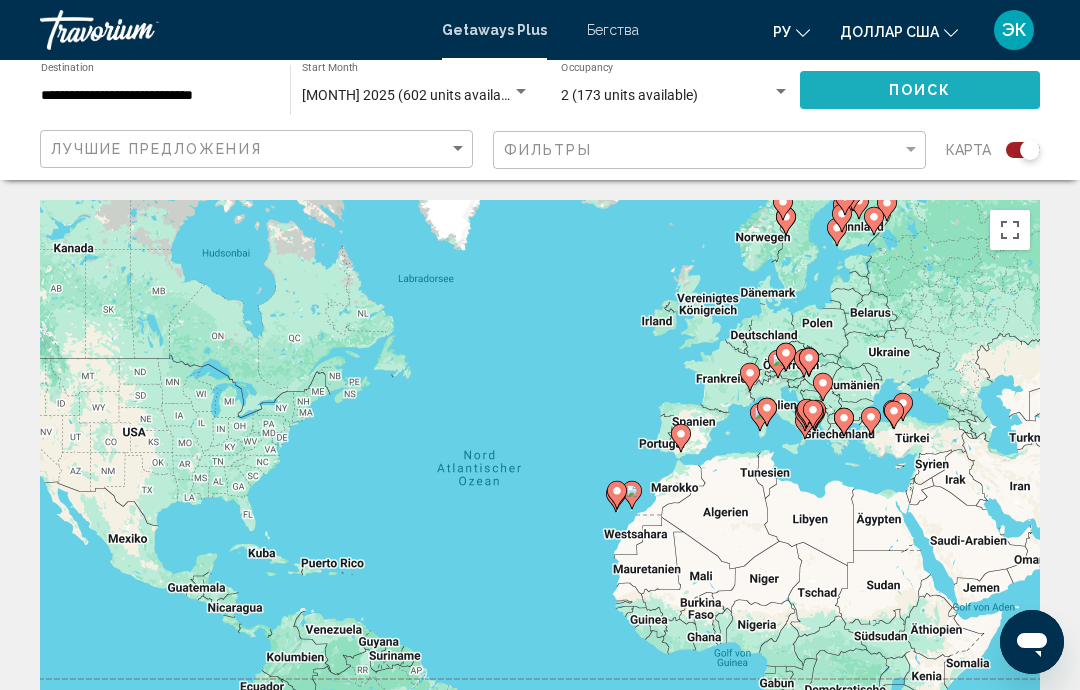 click on "Поиск" 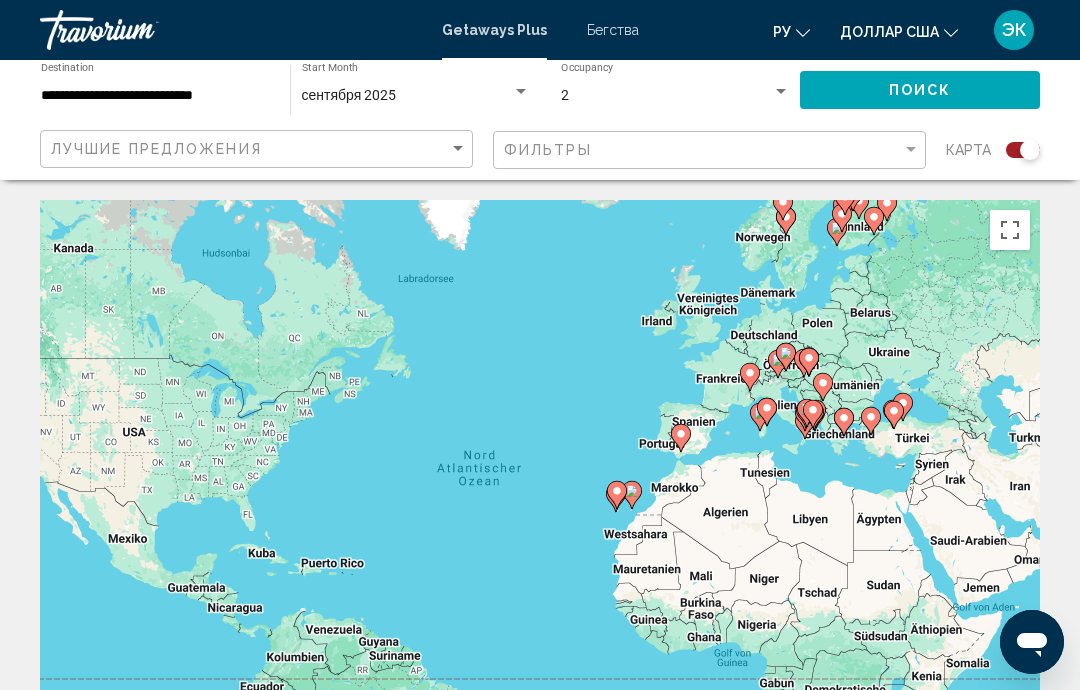 click at bounding box center (781, 91) 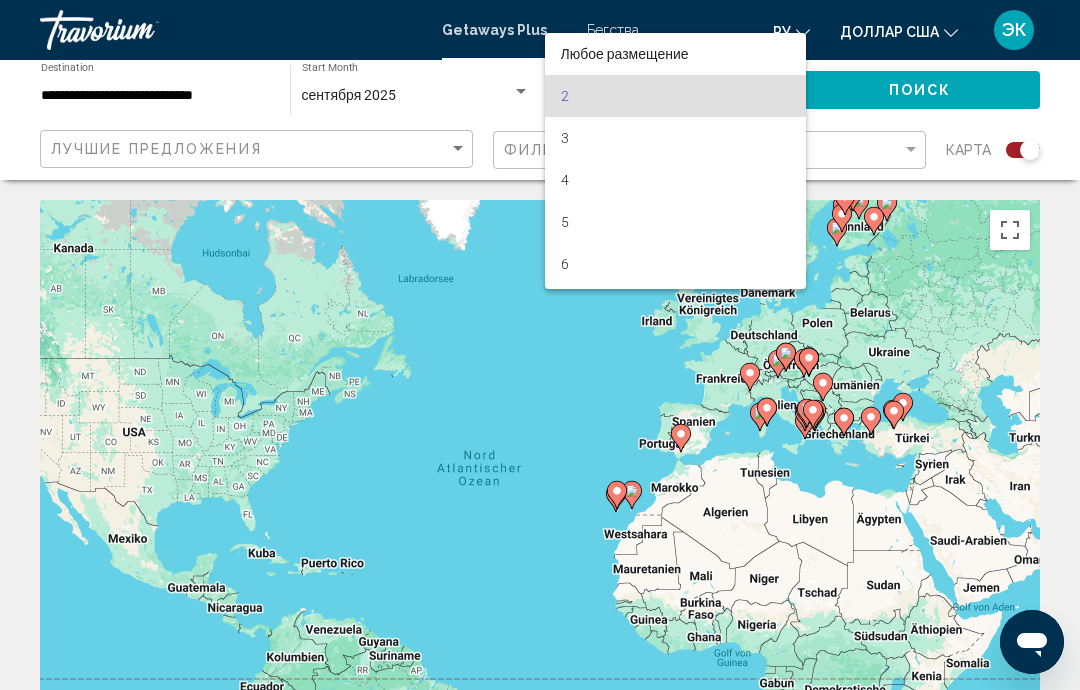 click at bounding box center (540, 345) 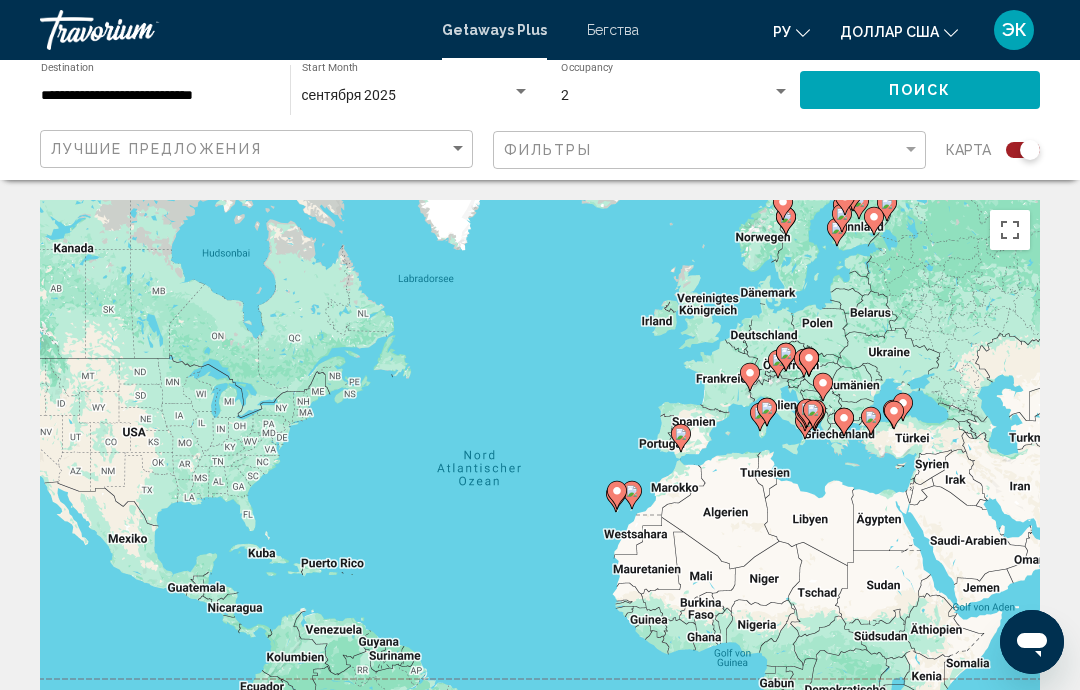 click 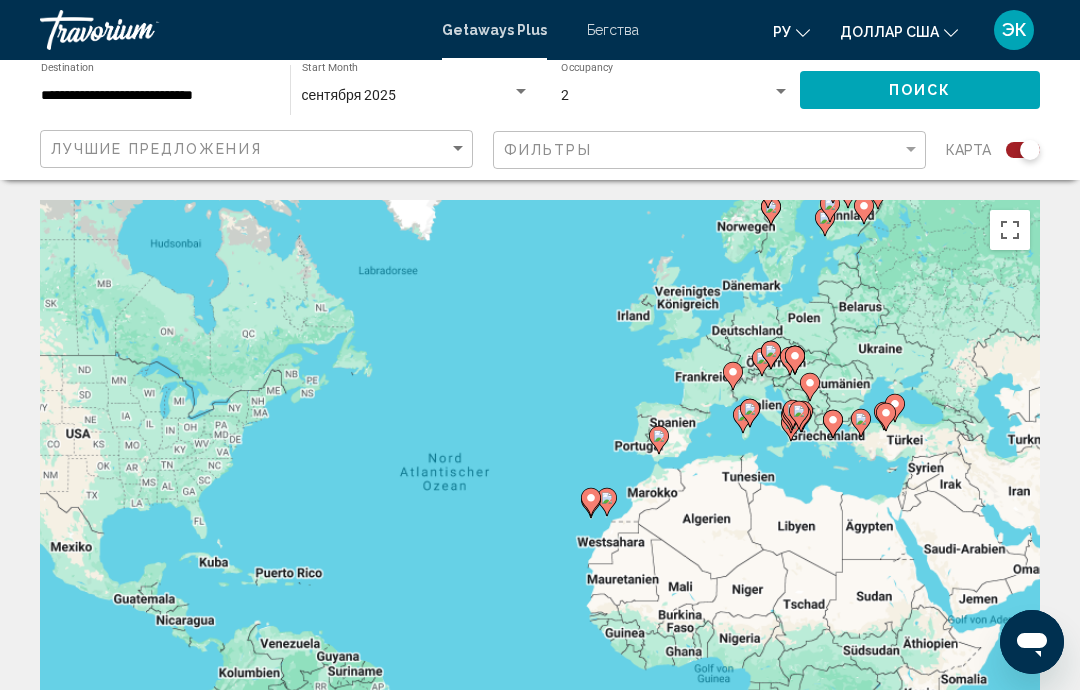 scroll, scrollTop: 110, scrollLeft: 0, axis: vertical 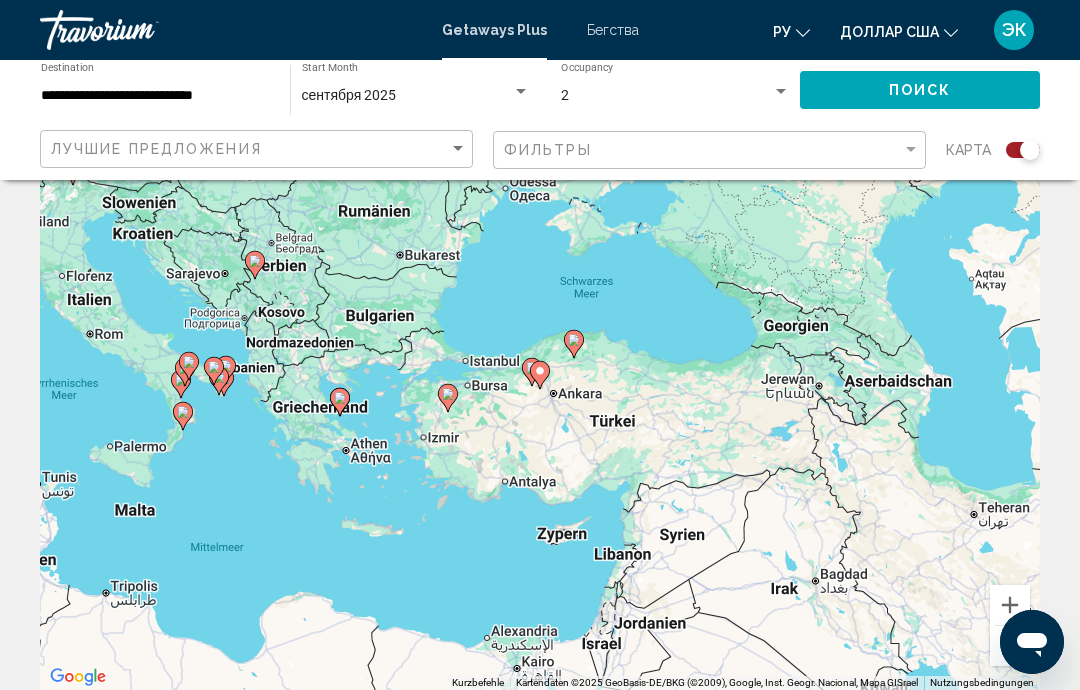 type on "**********" 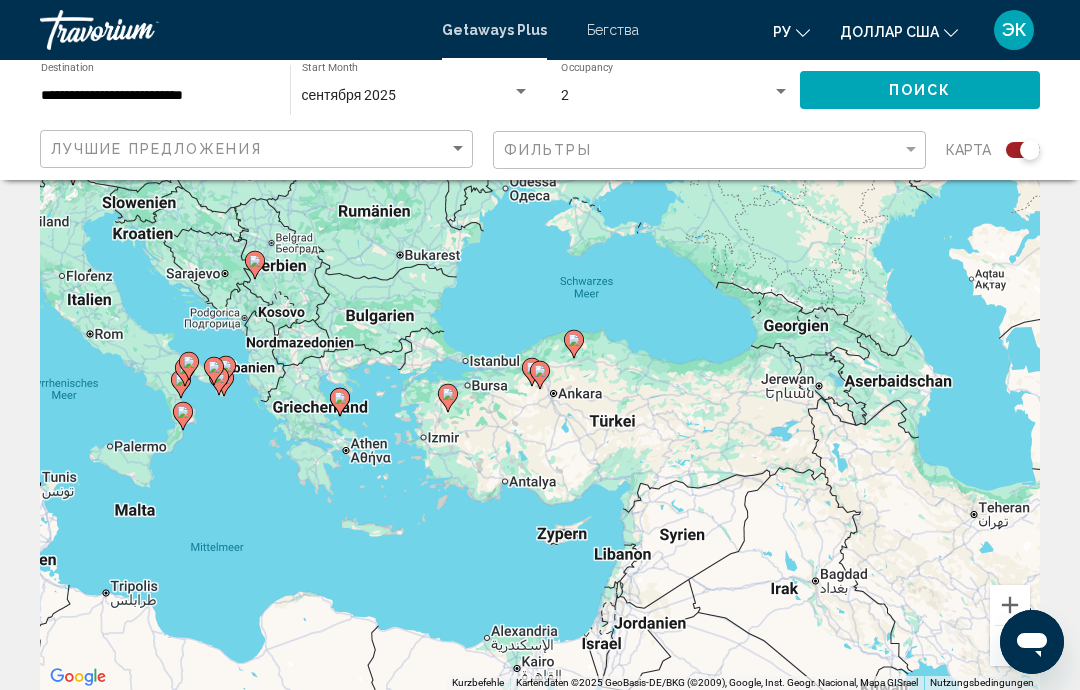 click 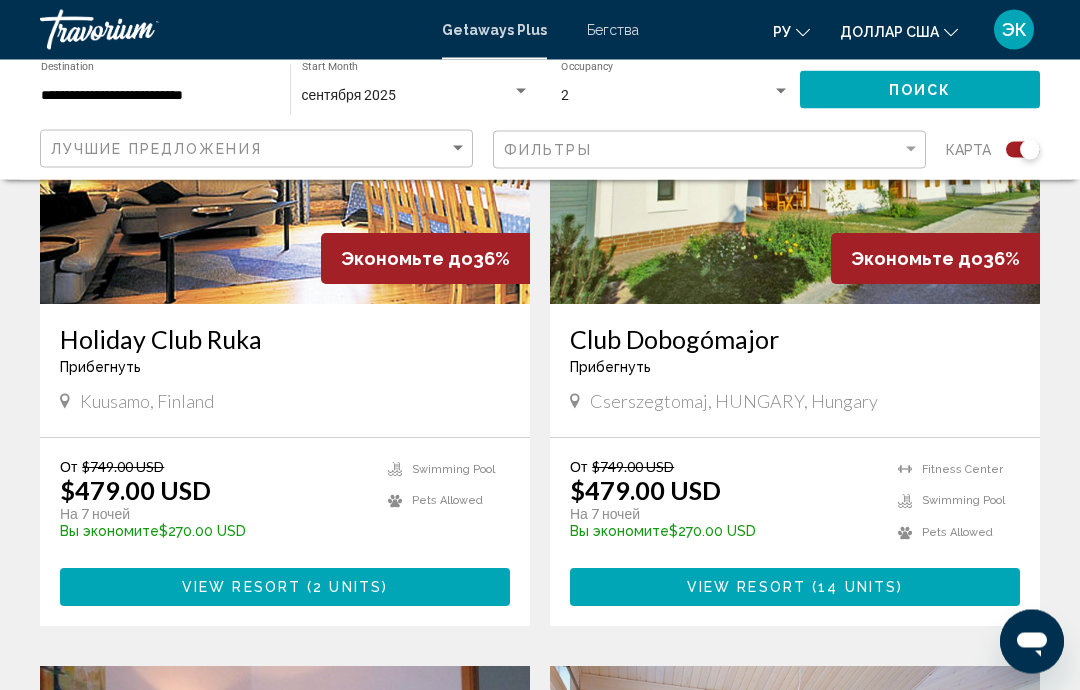 scroll, scrollTop: 1582, scrollLeft: 0, axis: vertical 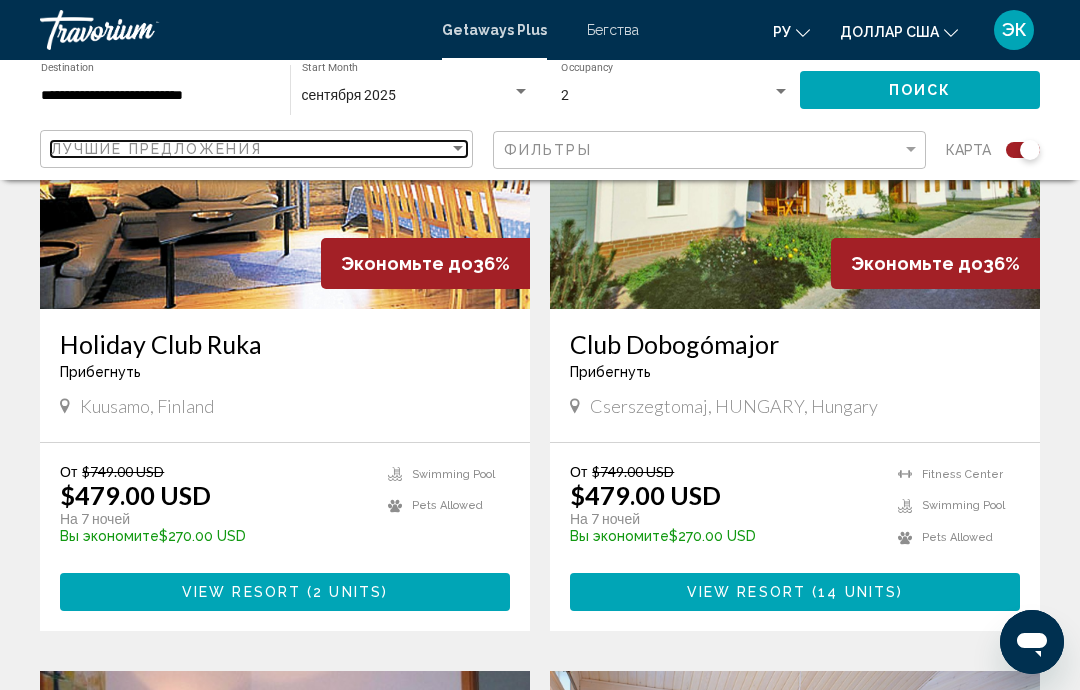 click on "Лучшие предложения" at bounding box center (250, 149) 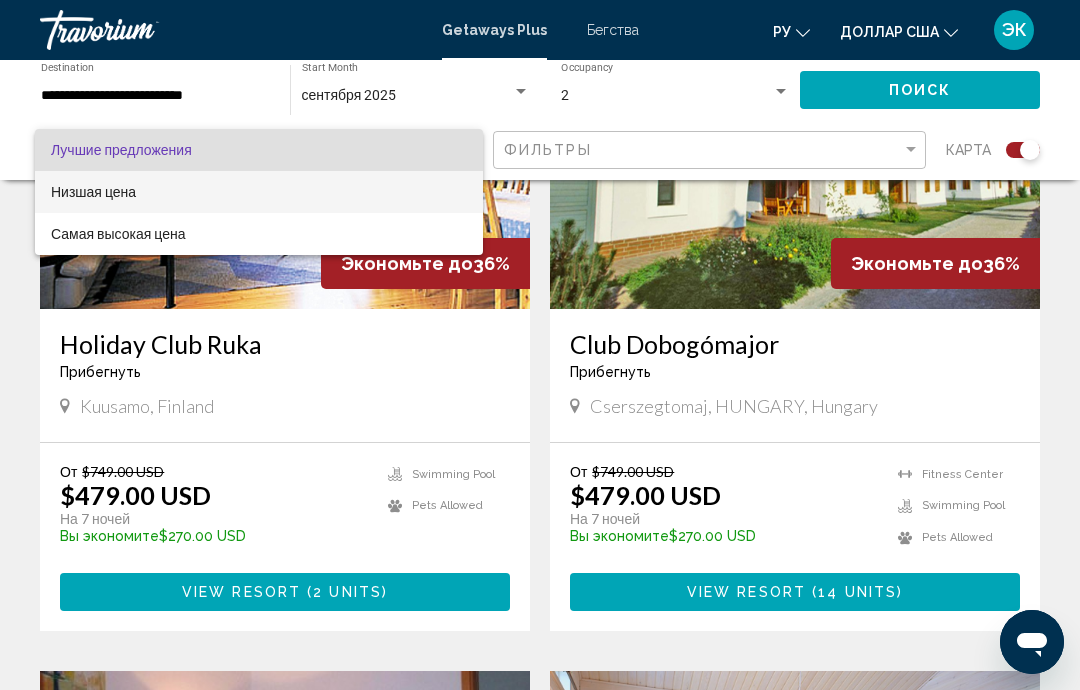 click on "Низшая цена" at bounding box center [93, 192] 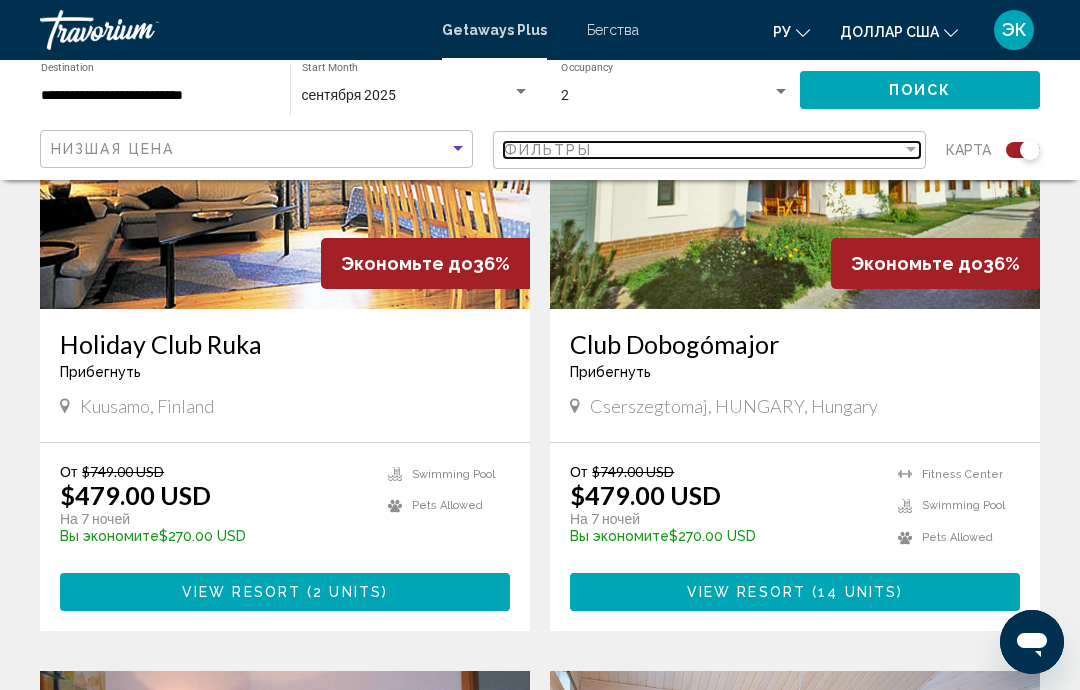 click at bounding box center (911, 150) 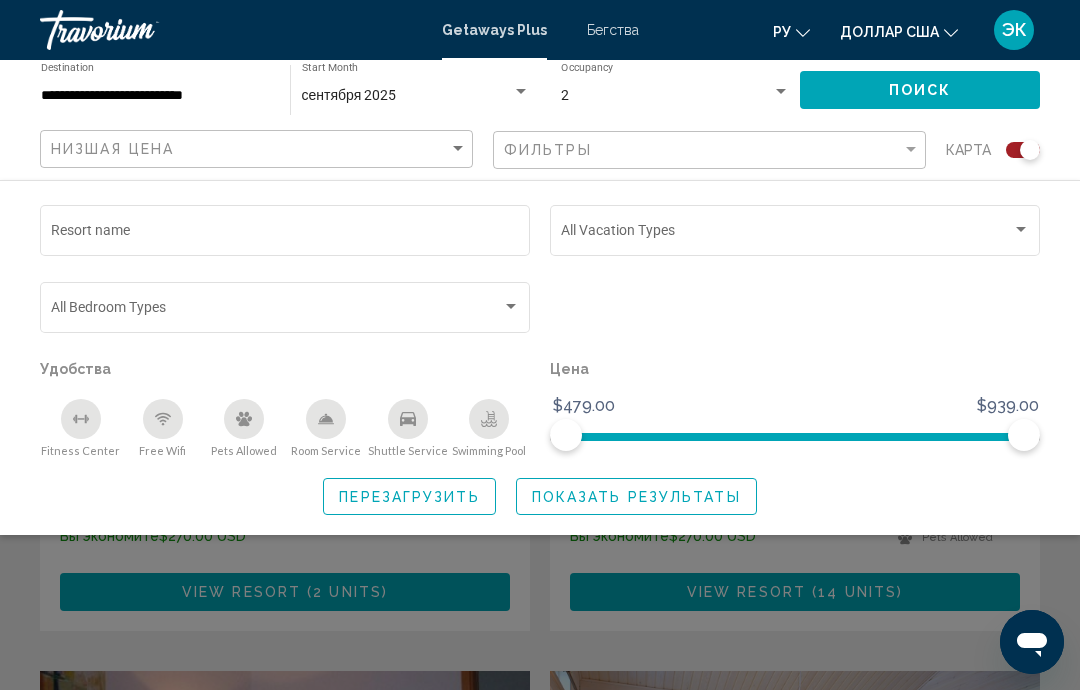 click on "Vacation Types All Vacation Types" 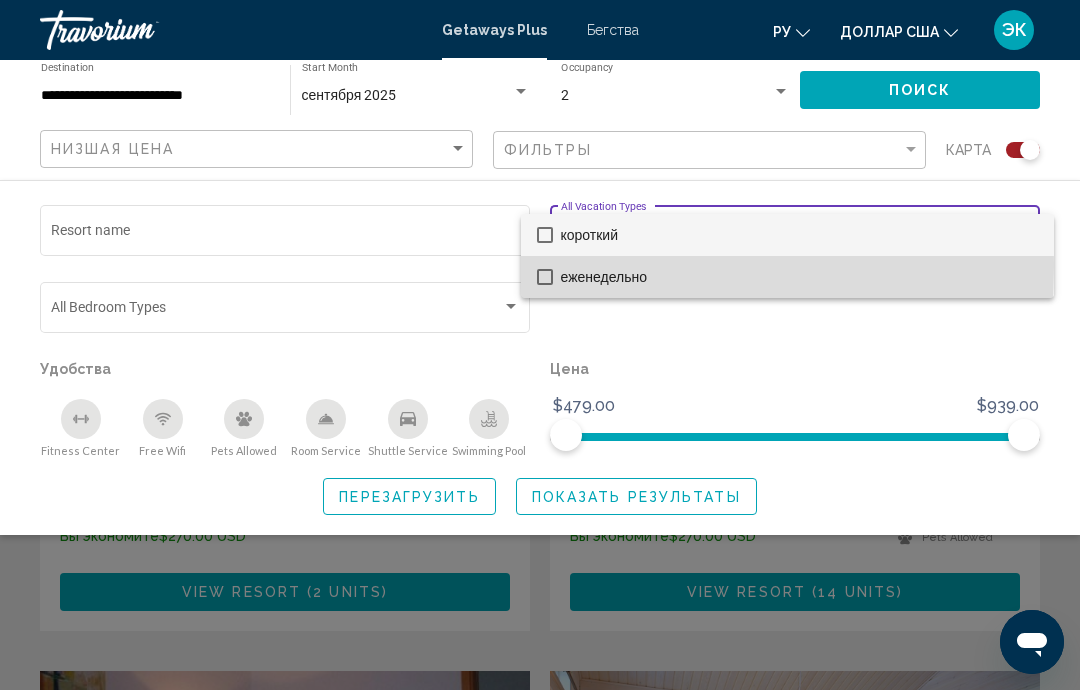 click on "еженедельно" at bounding box center (787, 277) 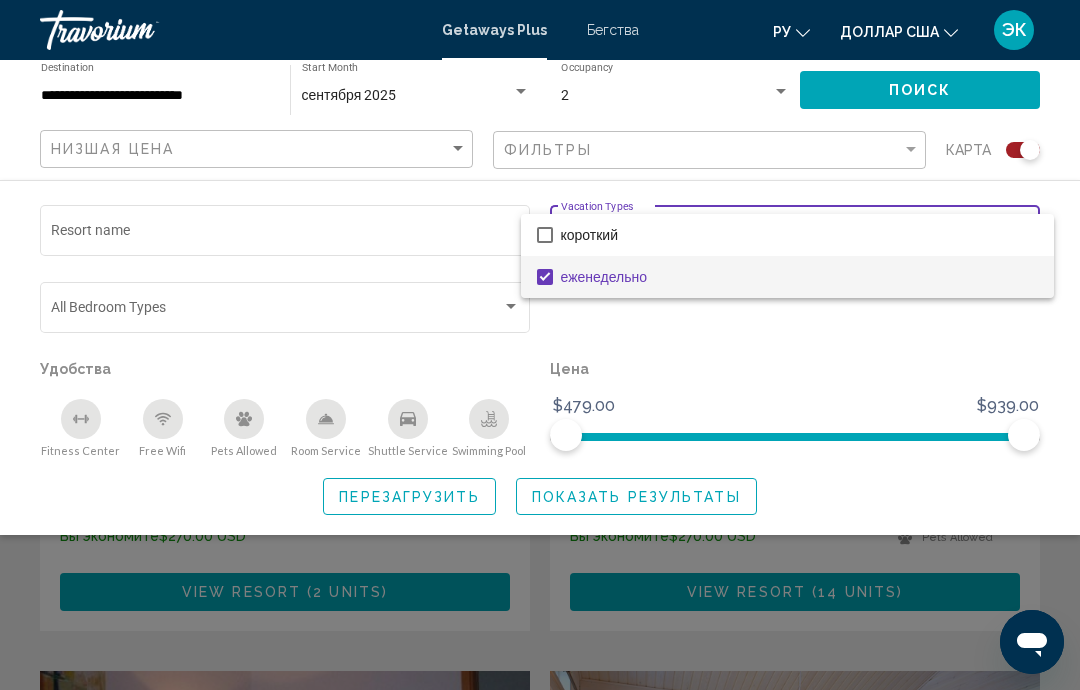 click at bounding box center [540, 345] 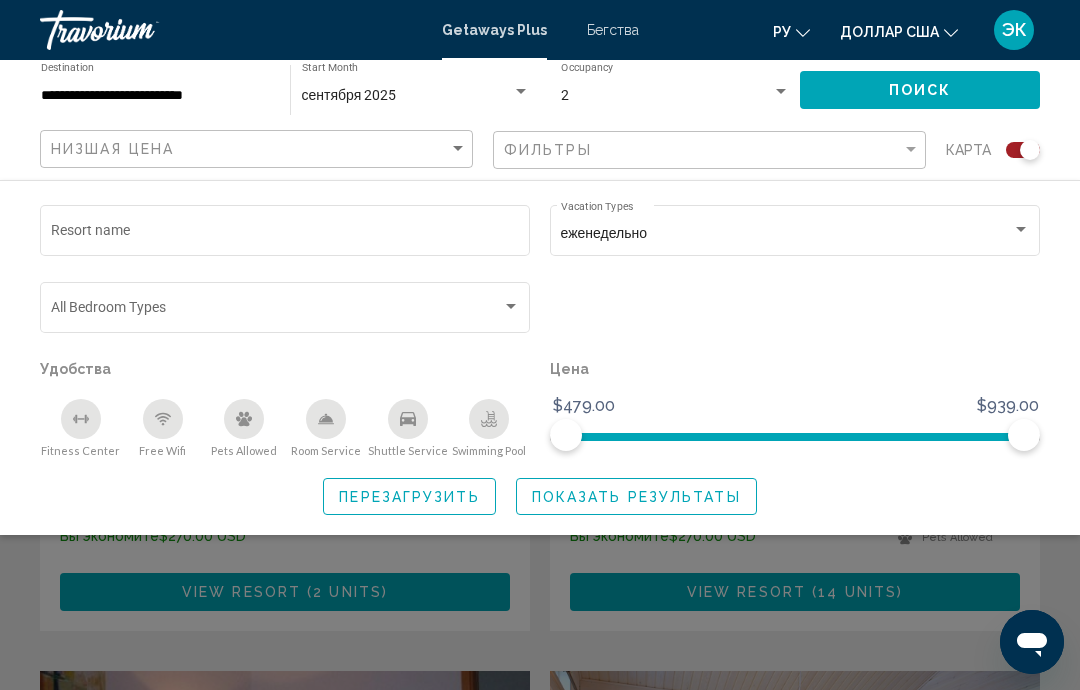 click at bounding box center [285, 311] 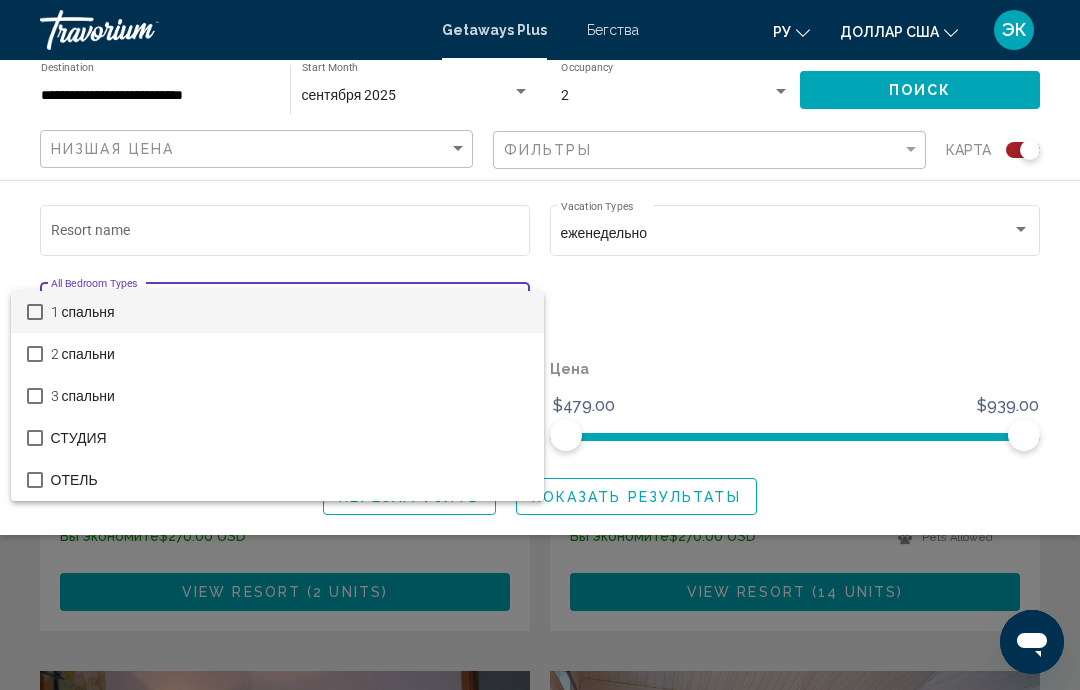 click at bounding box center [540, 345] 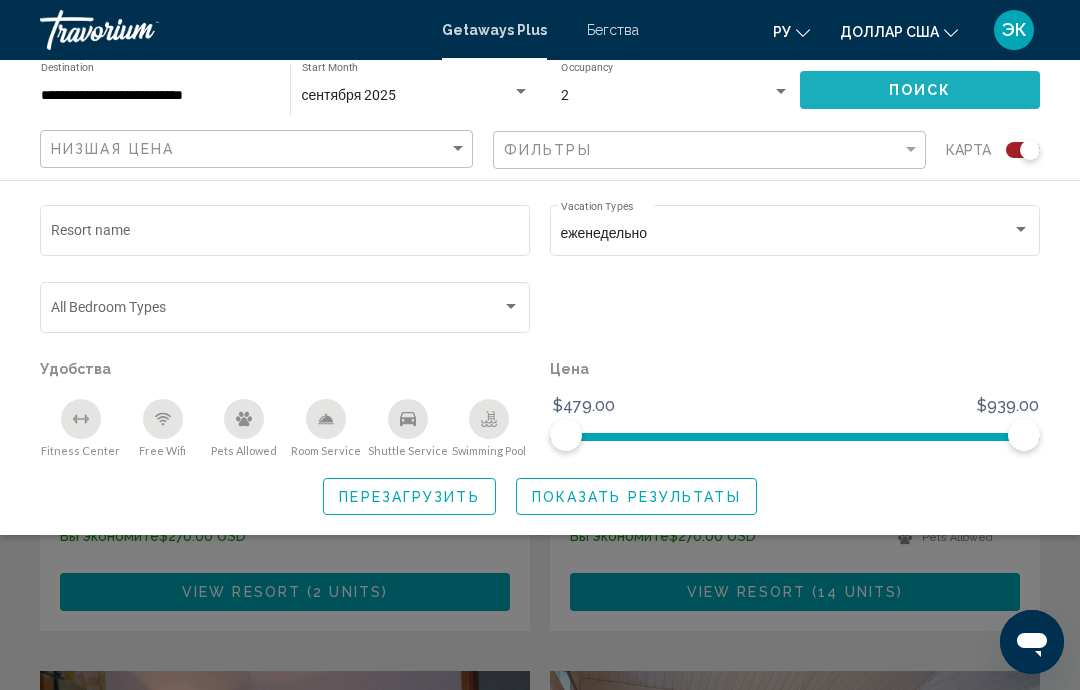 click on "Поиск" 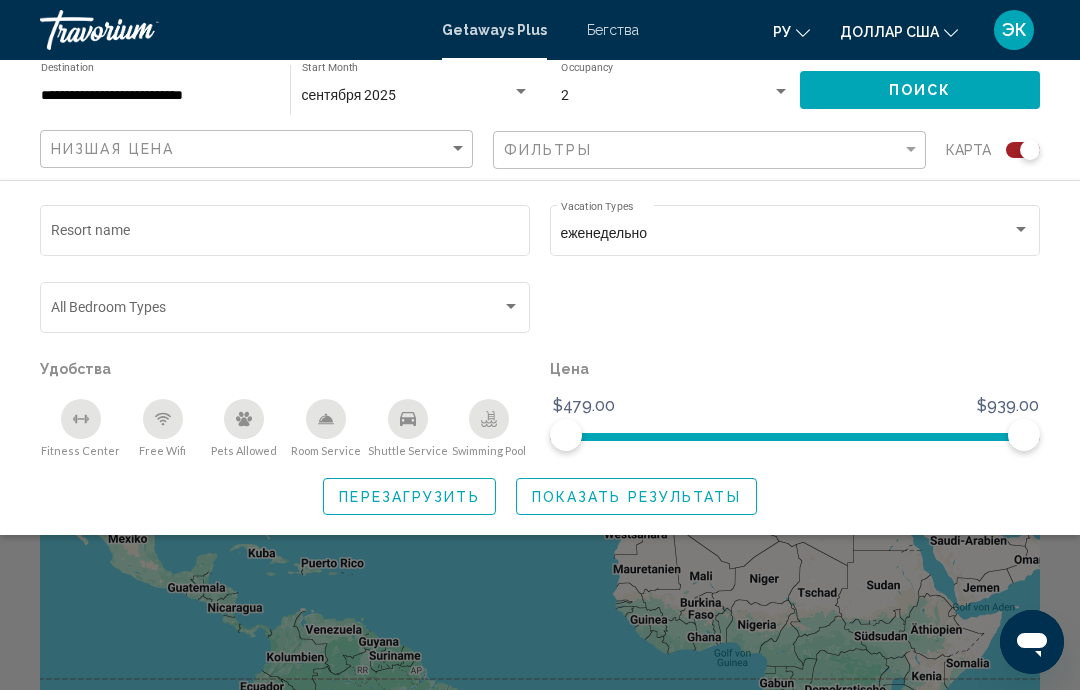 click on "Перезагрузить" 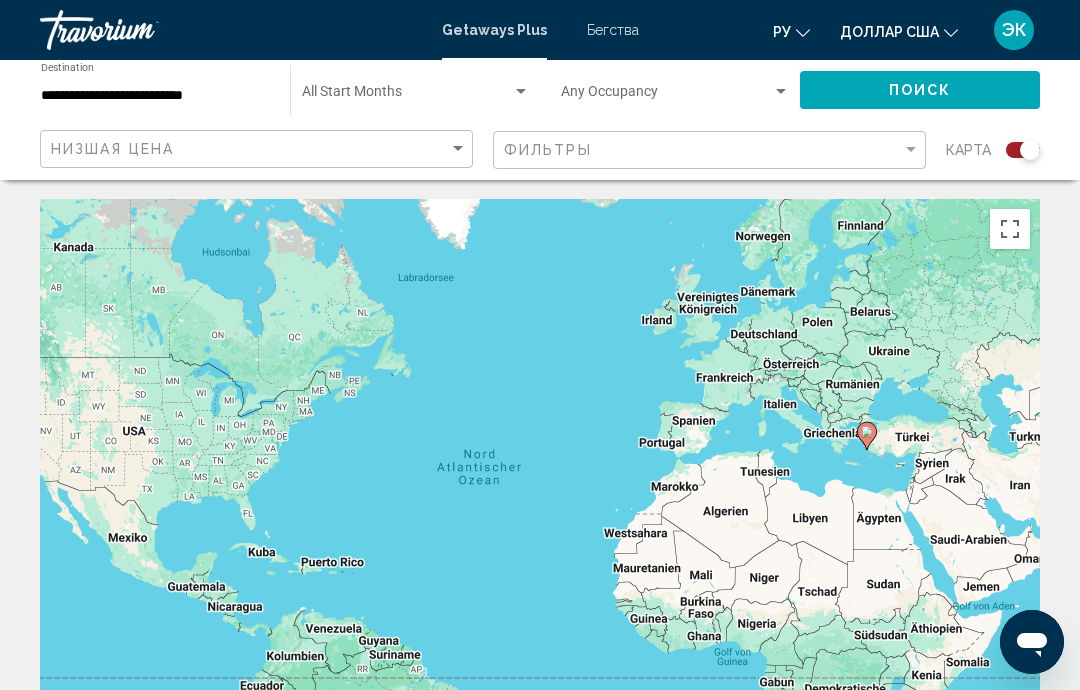 scroll, scrollTop: 0, scrollLeft: 0, axis: both 